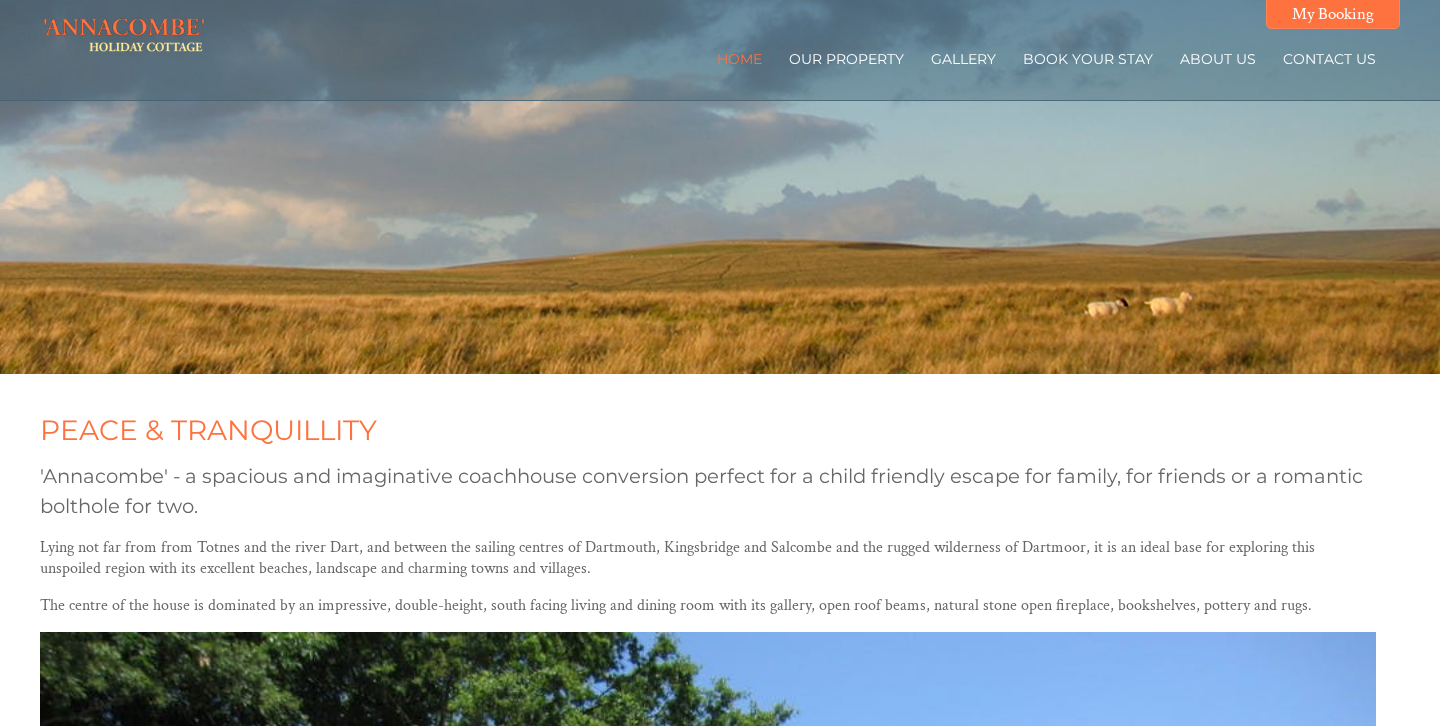 scroll, scrollTop: 0, scrollLeft: 0, axis: both 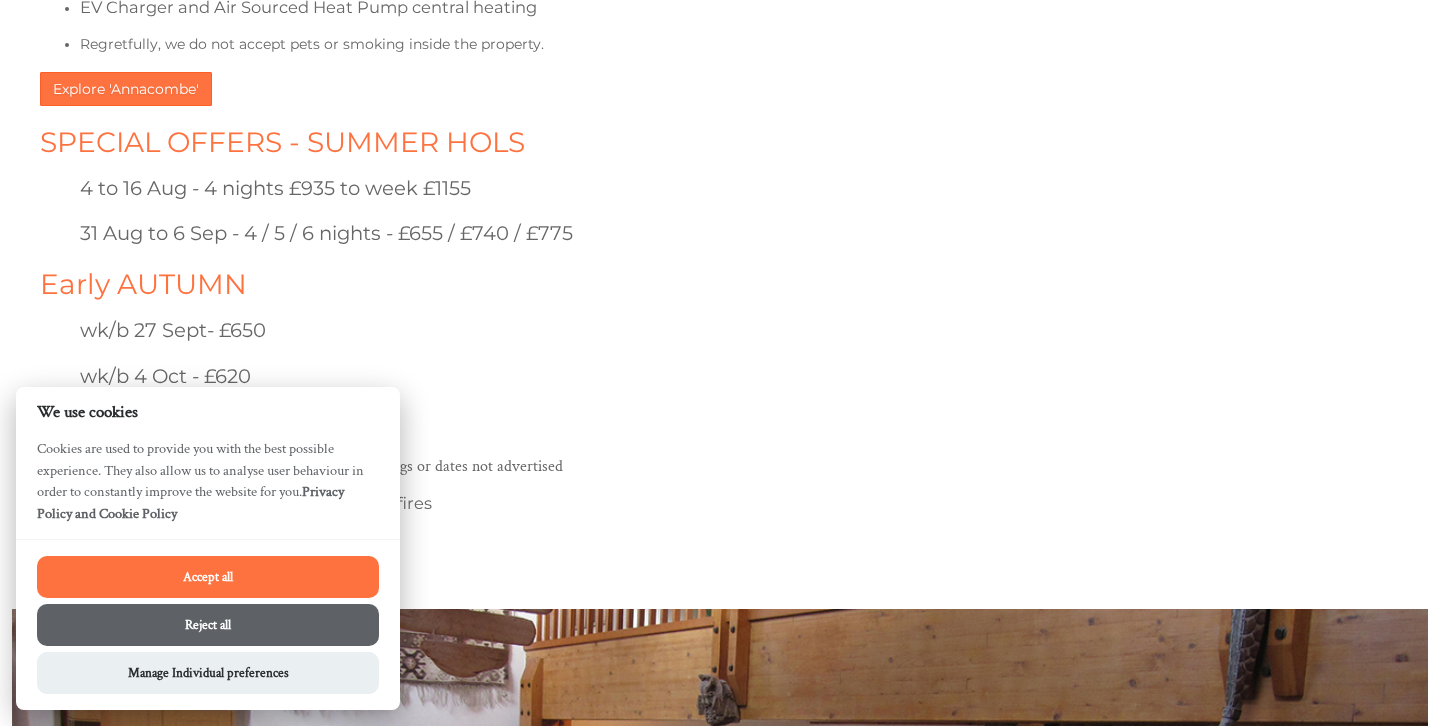 click on "Reject all" at bounding box center (208, 625) 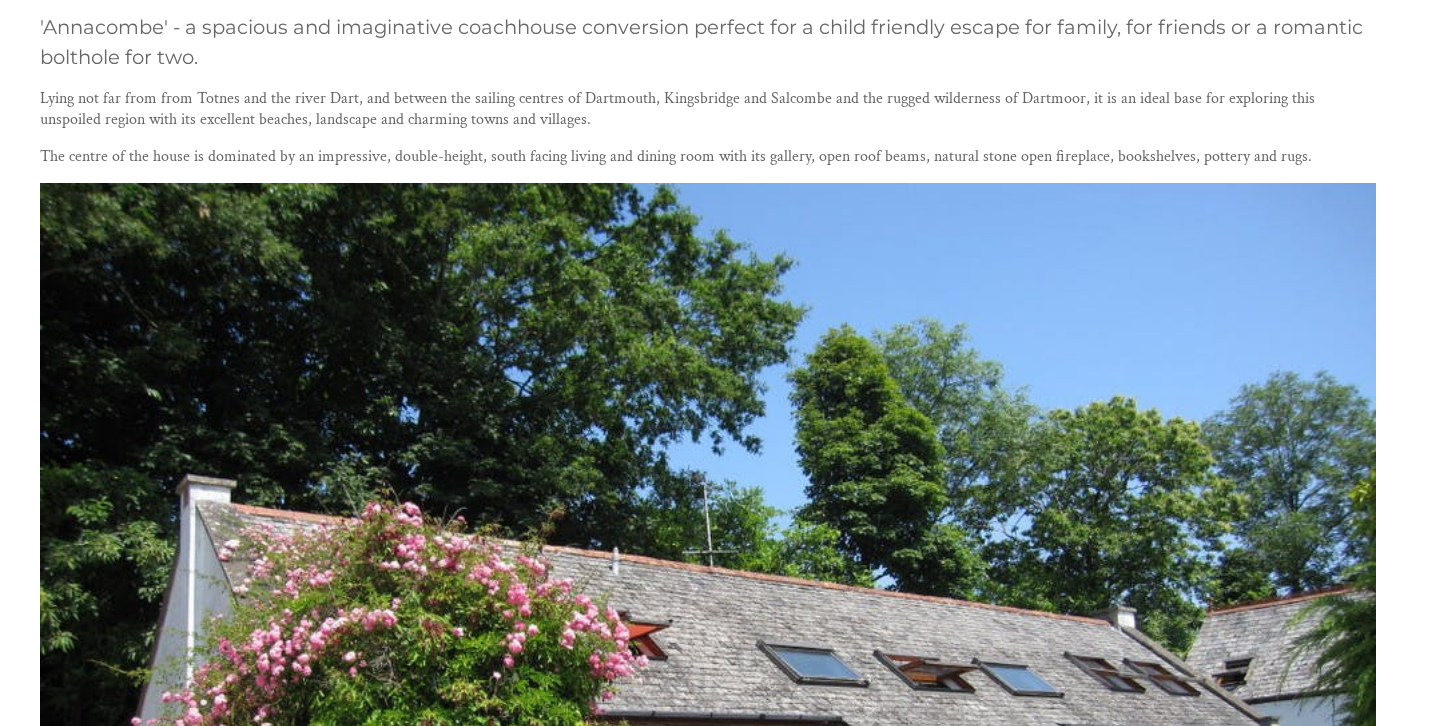 scroll, scrollTop: 0, scrollLeft: 0, axis: both 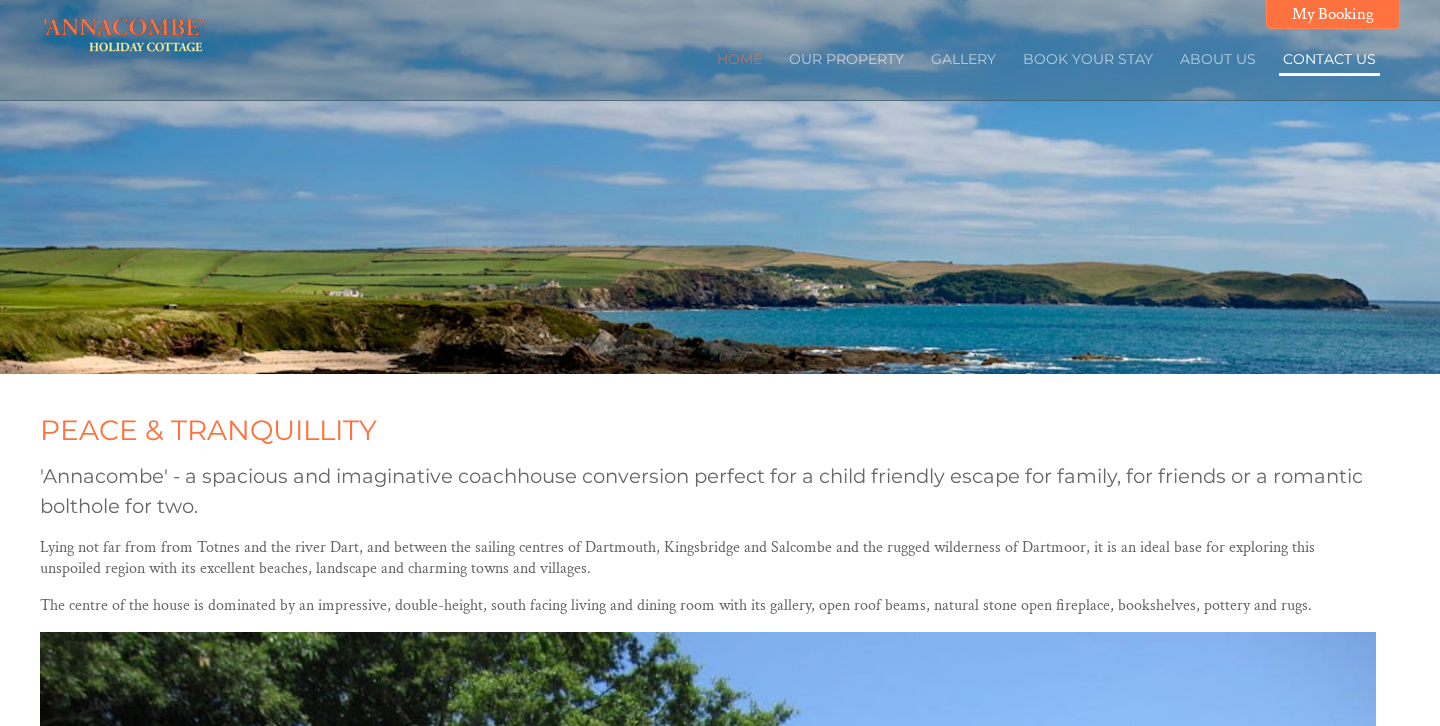 click on "Contact Us" at bounding box center [1329, 59] 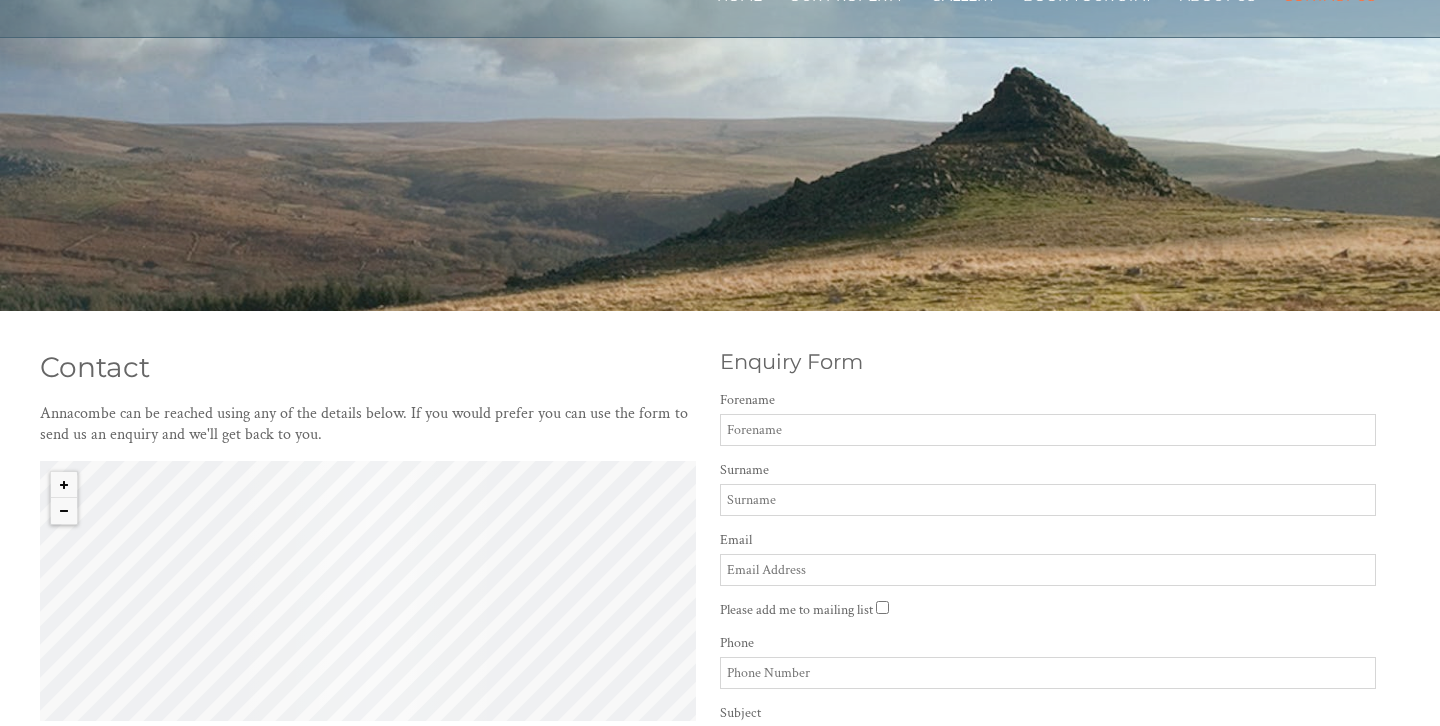 scroll, scrollTop: 0, scrollLeft: 0, axis: both 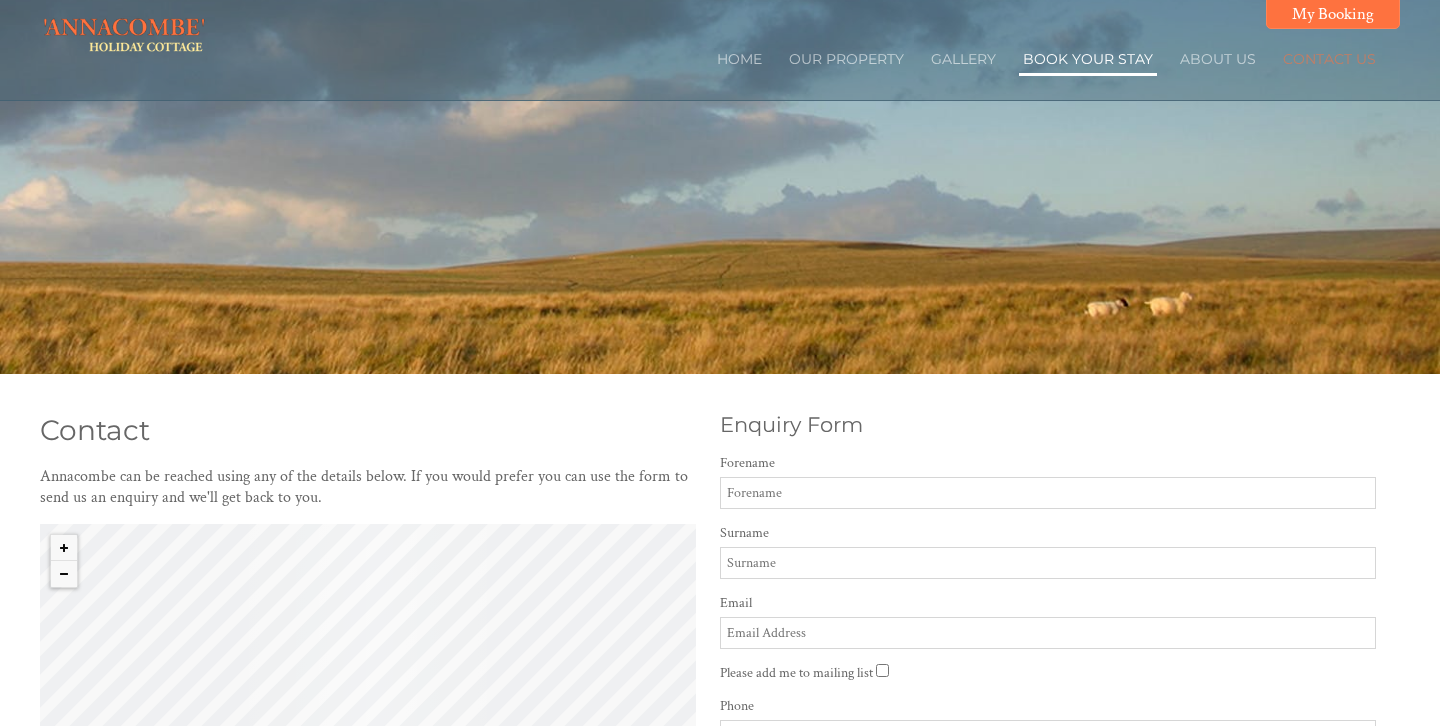 click on "Book Your Stay" at bounding box center (1088, 59) 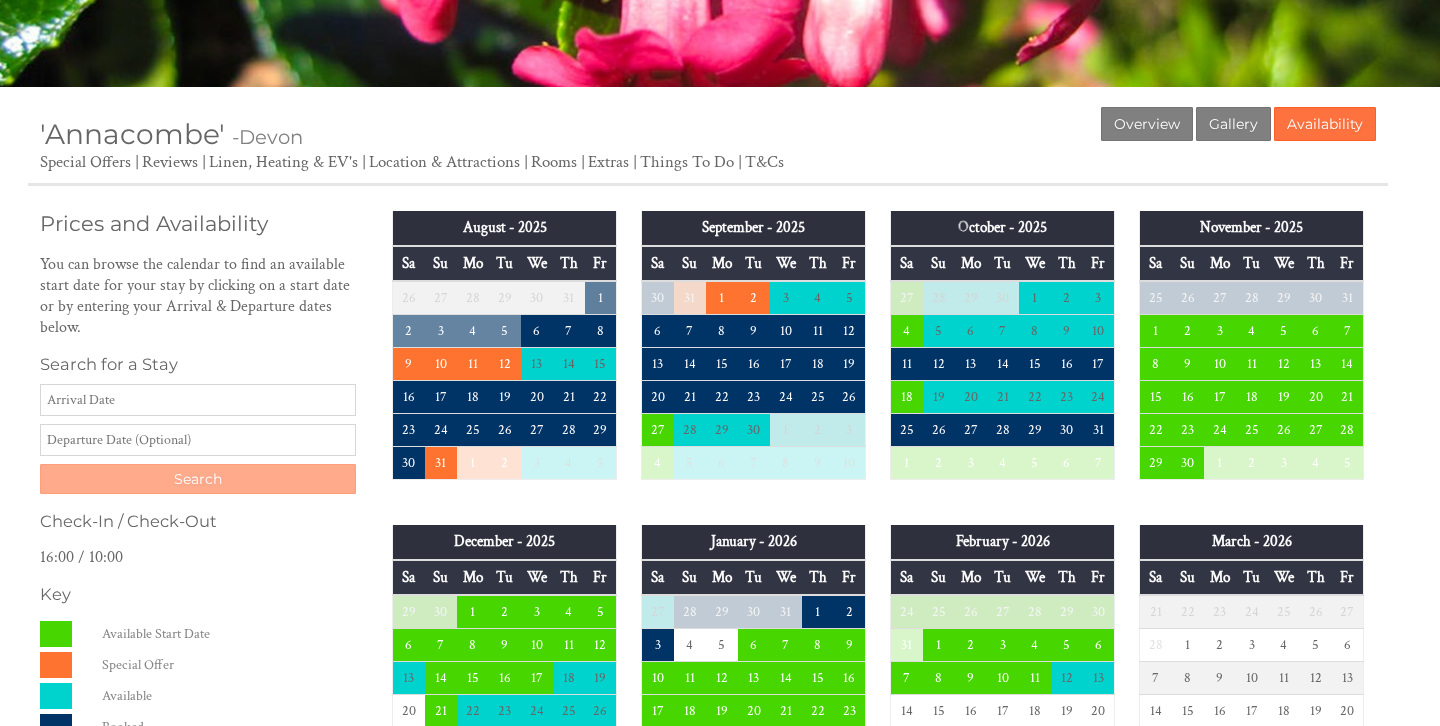 scroll, scrollTop: 286, scrollLeft: 0, axis: vertical 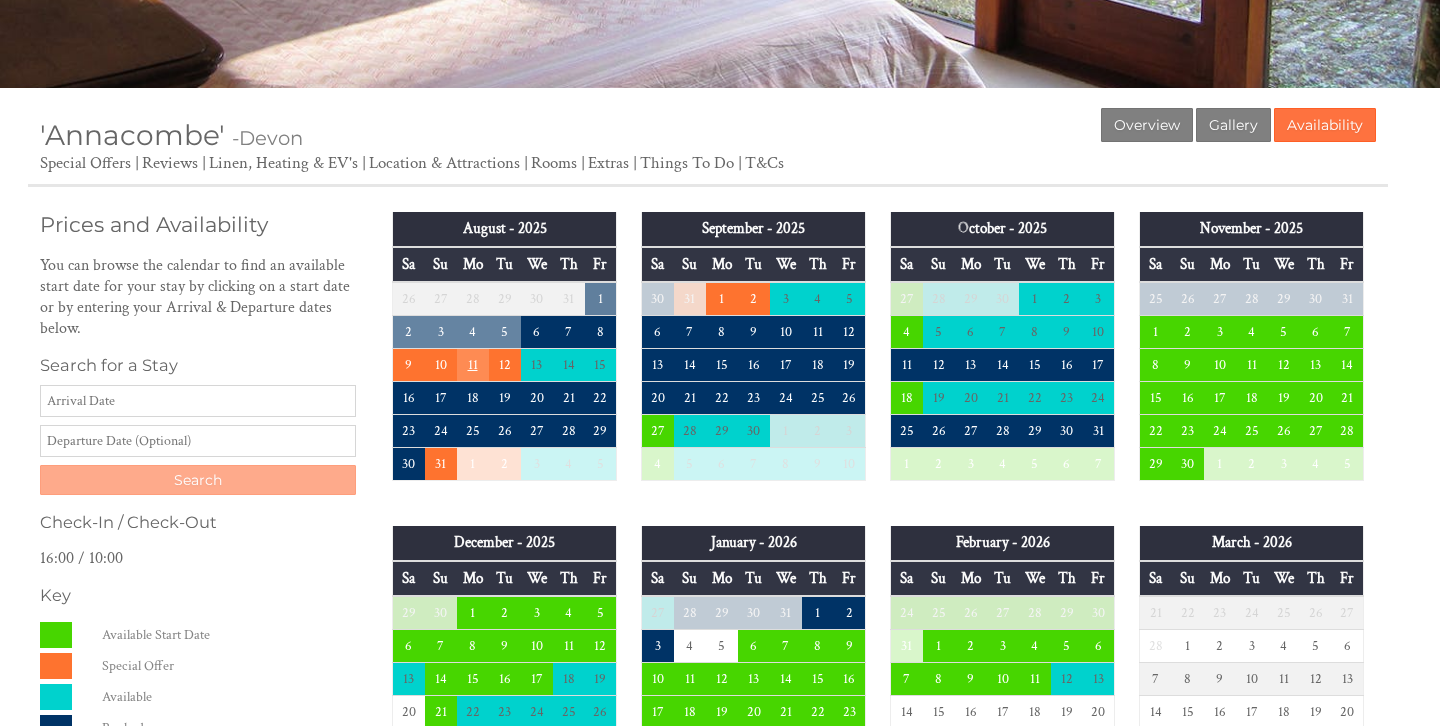 click on "11" at bounding box center [473, 365] 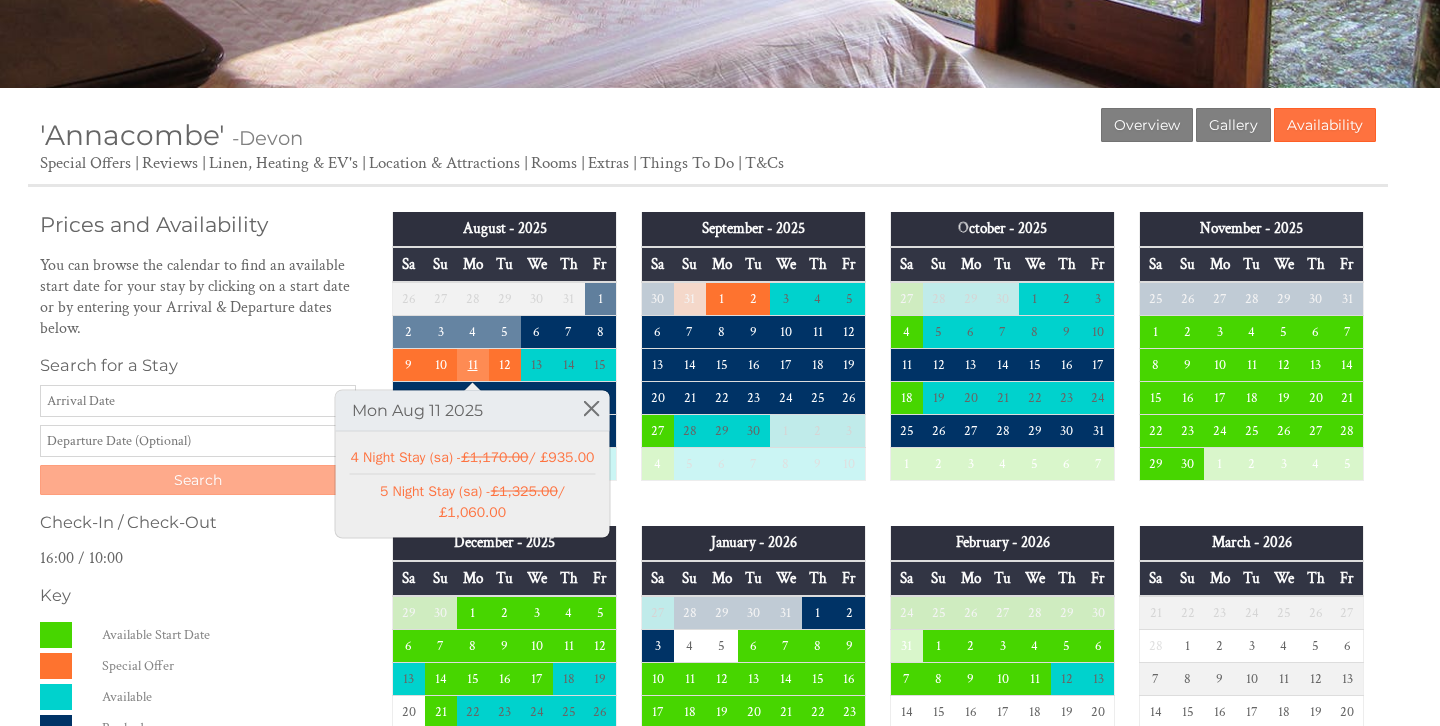 click on "11" at bounding box center (473, 365) 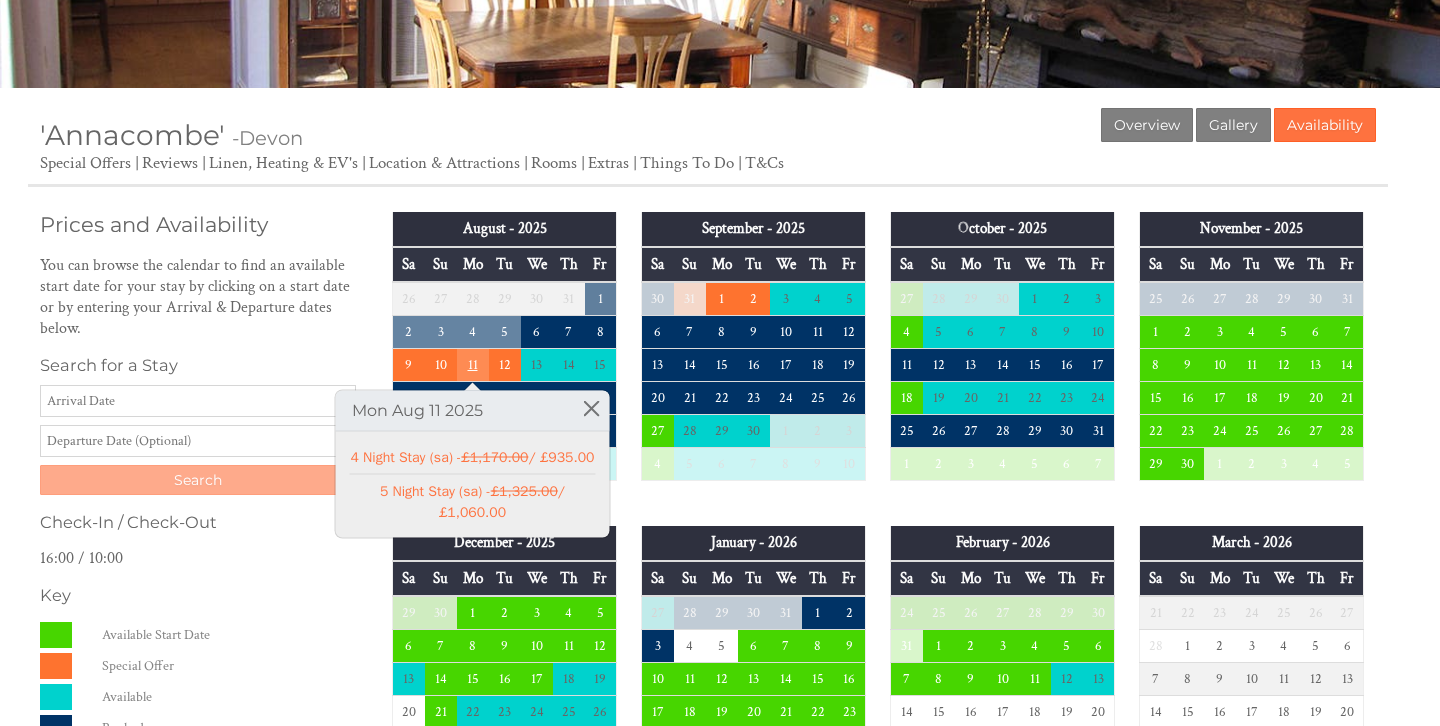 click on "11" at bounding box center [473, 365] 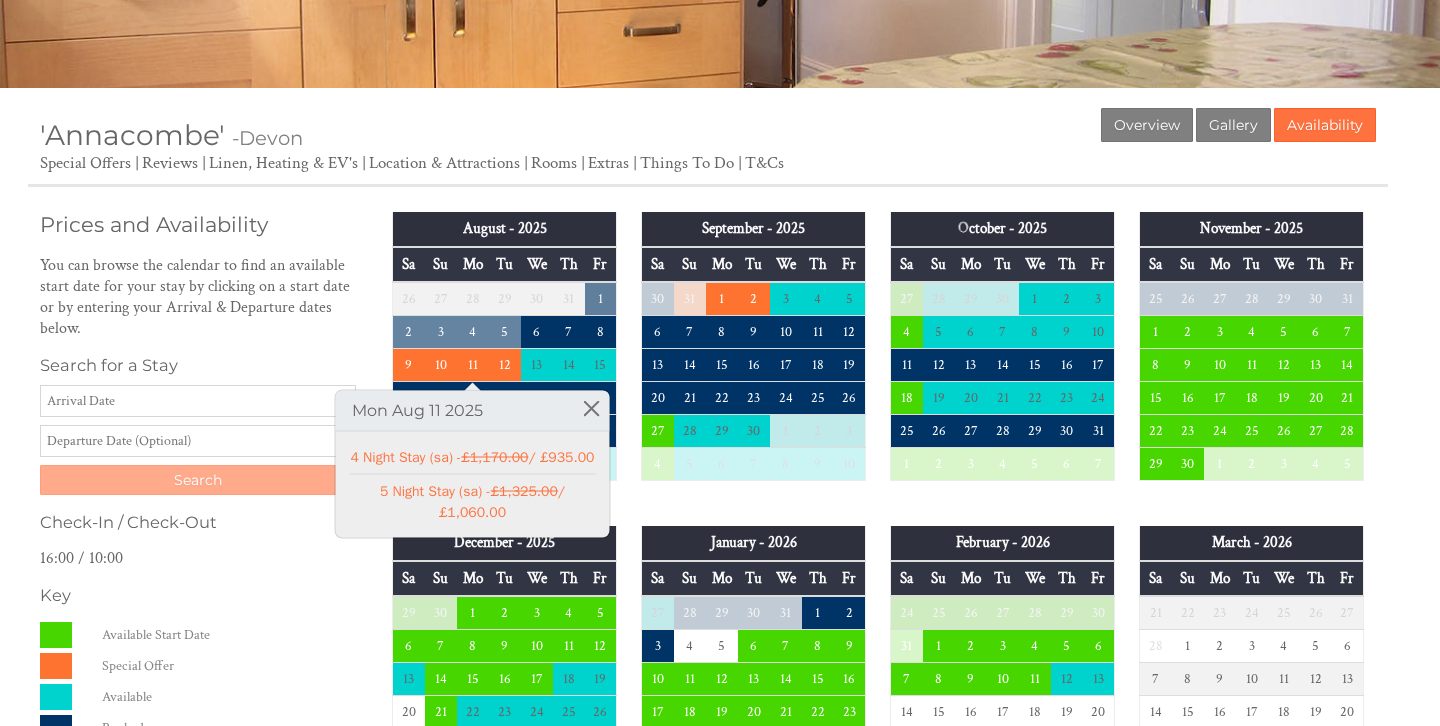 click on "Date" at bounding box center (198, 401) 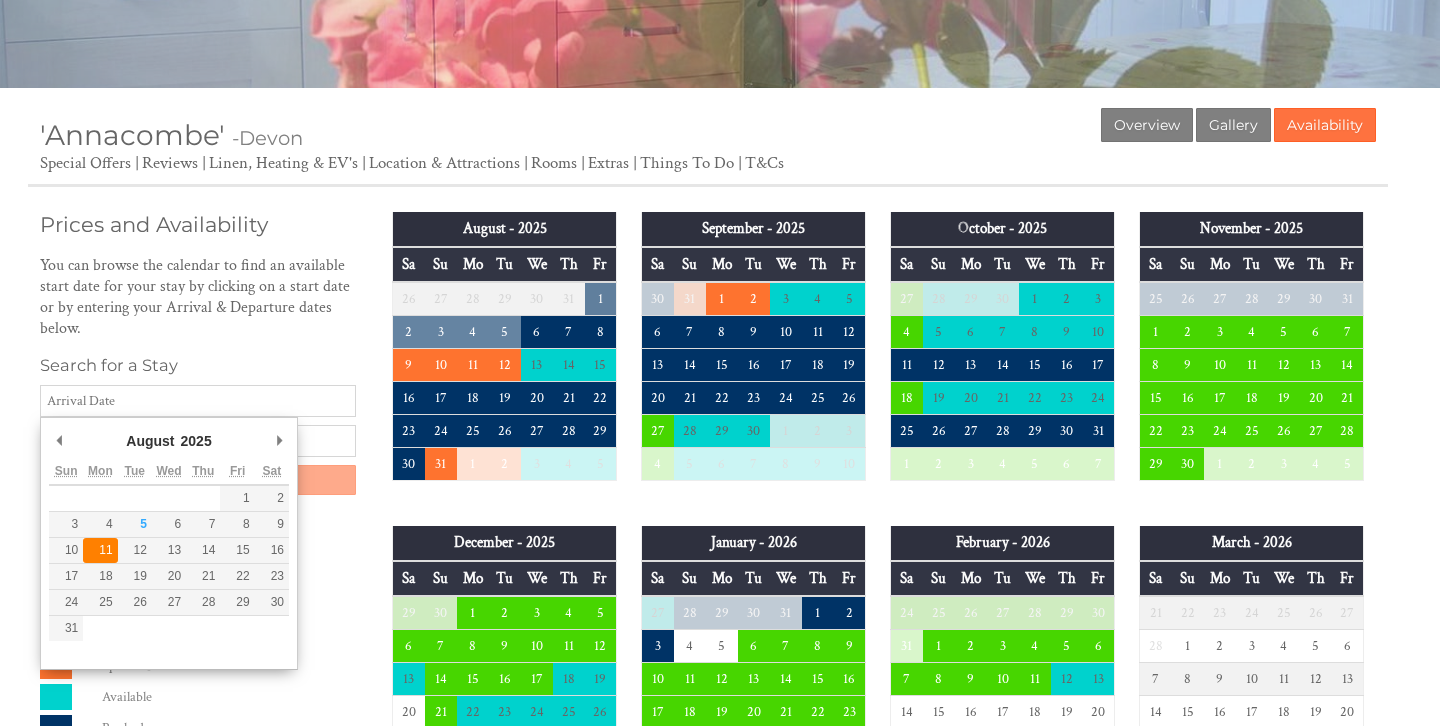 type on "11/08/2025" 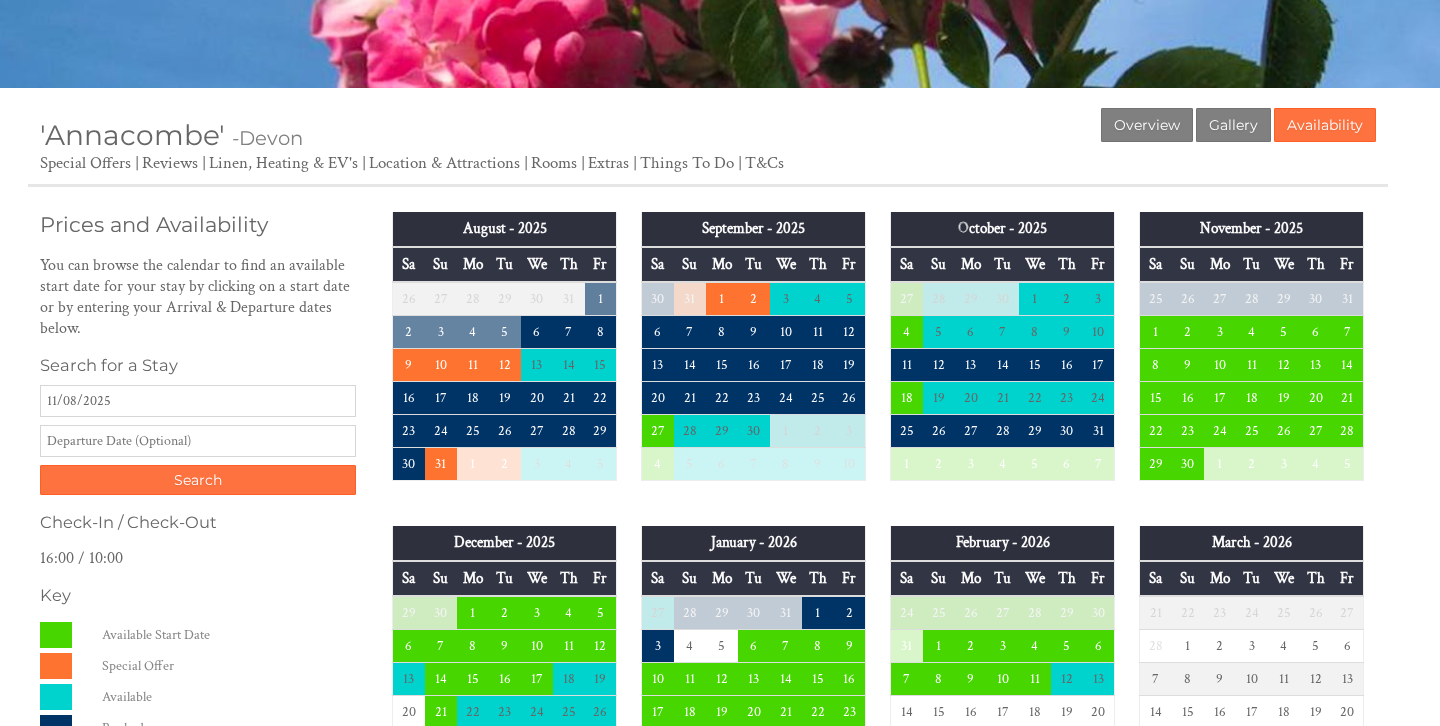 click at bounding box center [198, 441] 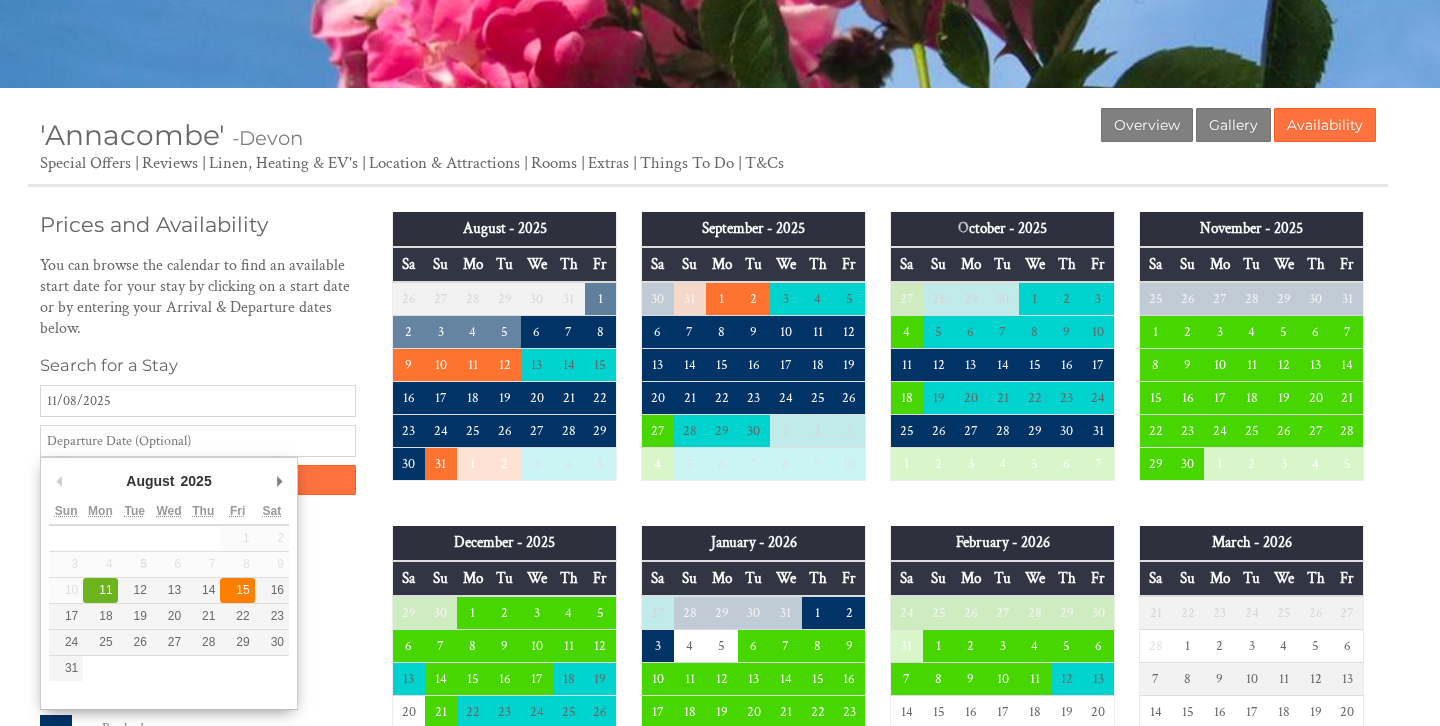 type on "15/08/2025" 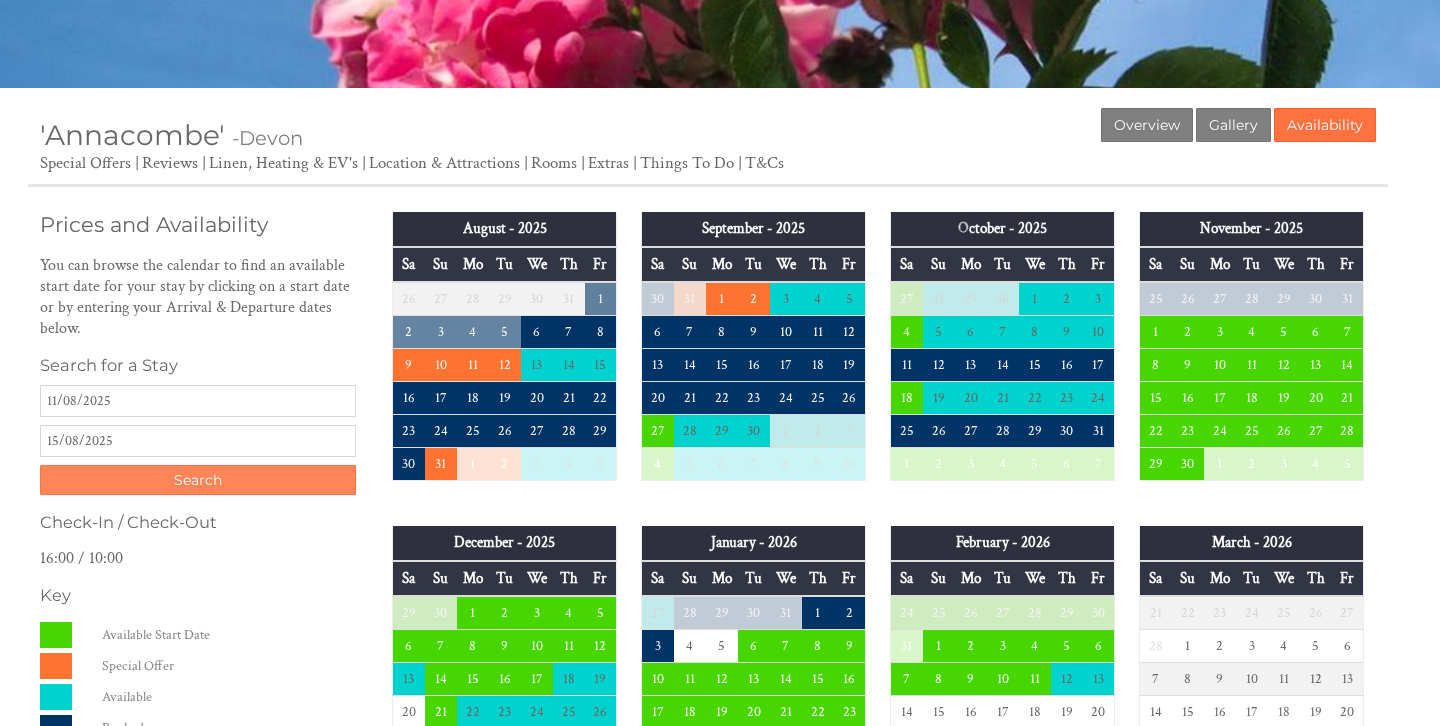 click on "Search" at bounding box center (198, 480) 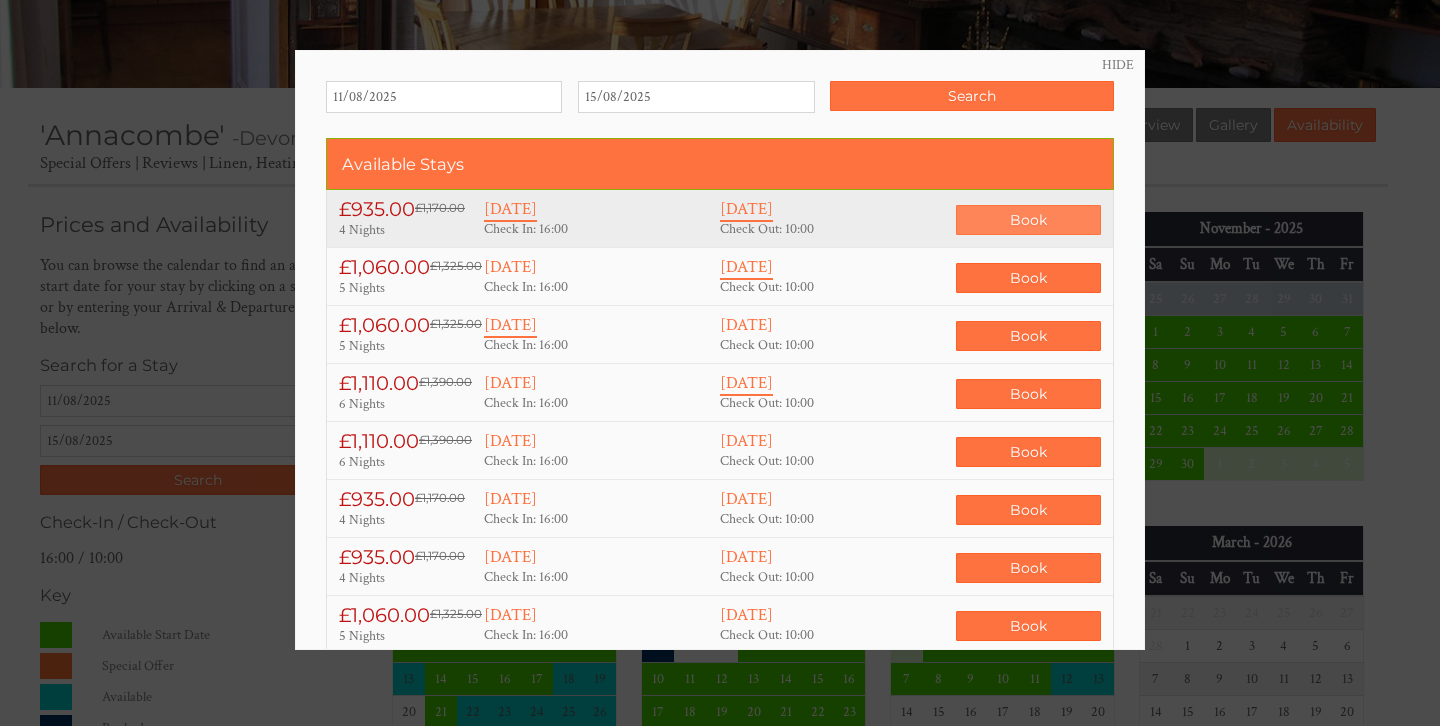click on "Book" at bounding box center (1028, 220) 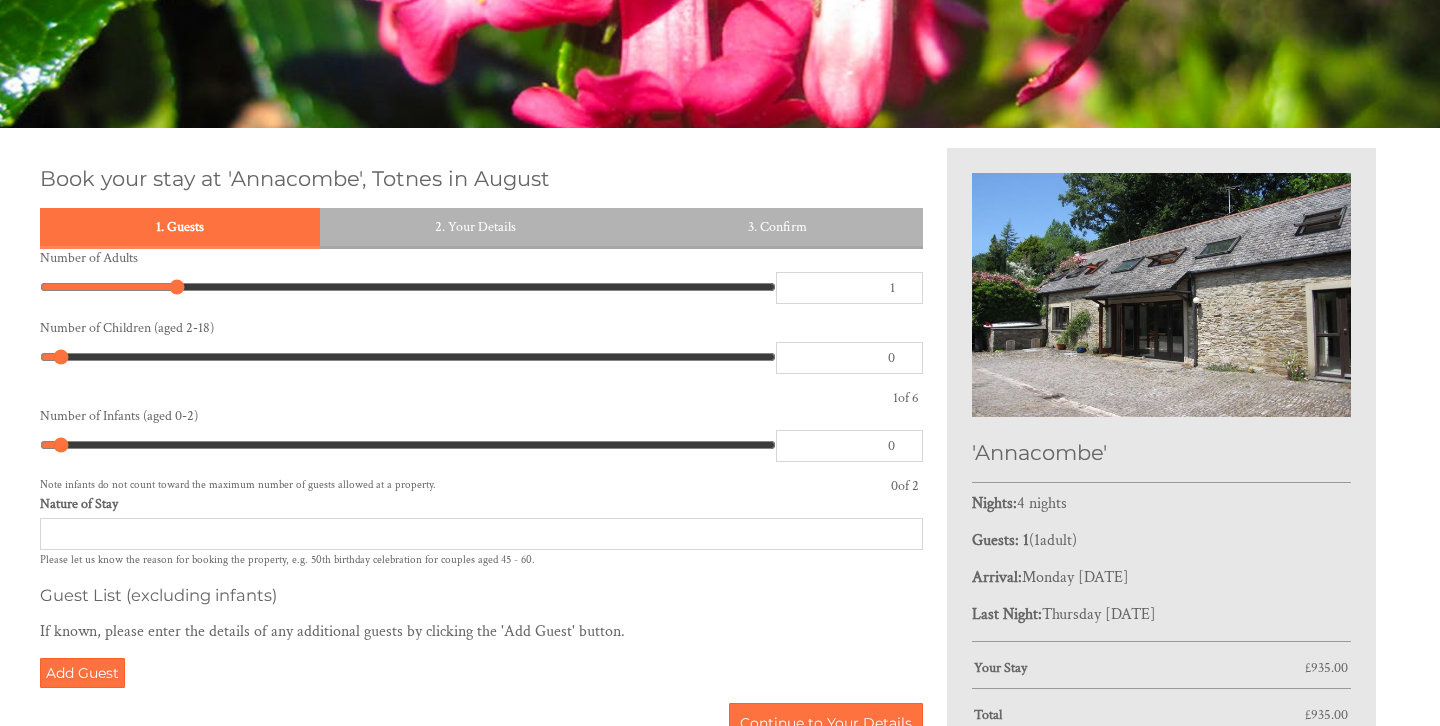 scroll, scrollTop: 251, scrollLeft: 0, axis: vertical 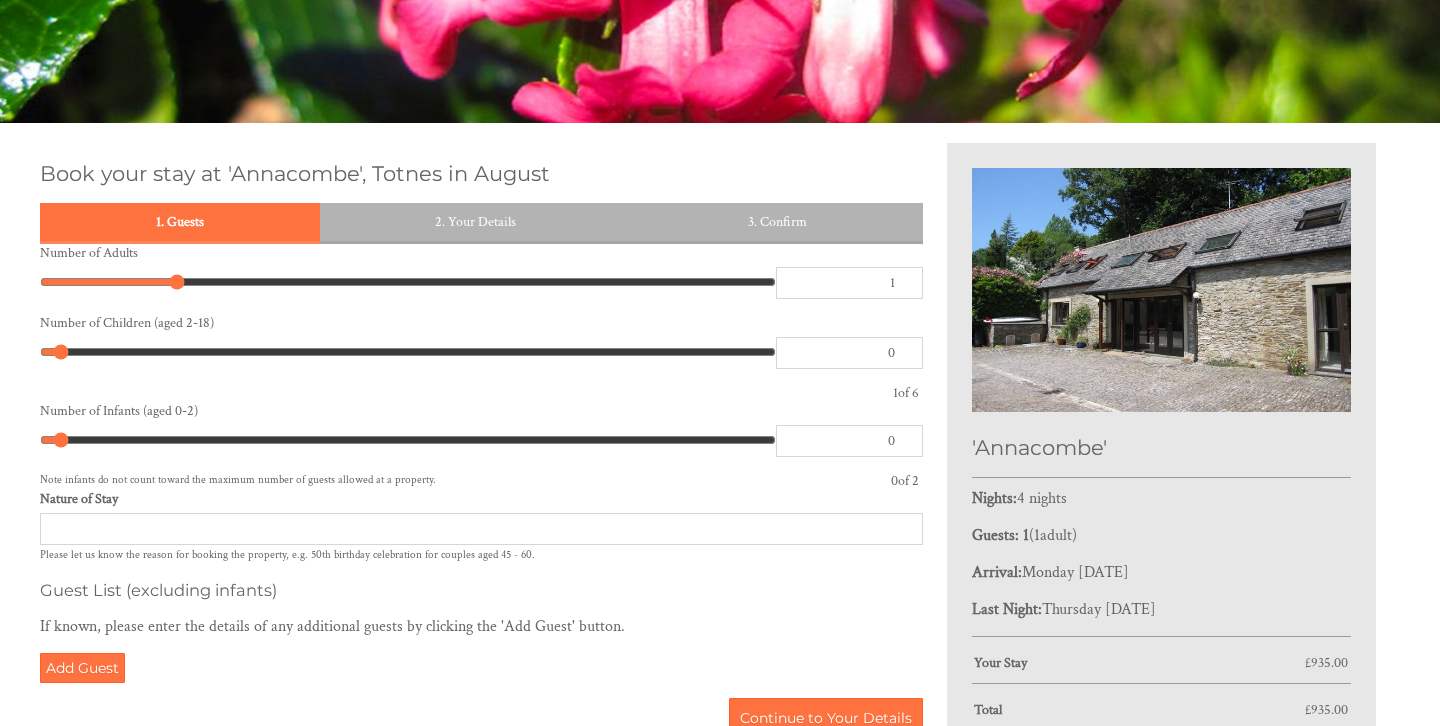 type on "2" 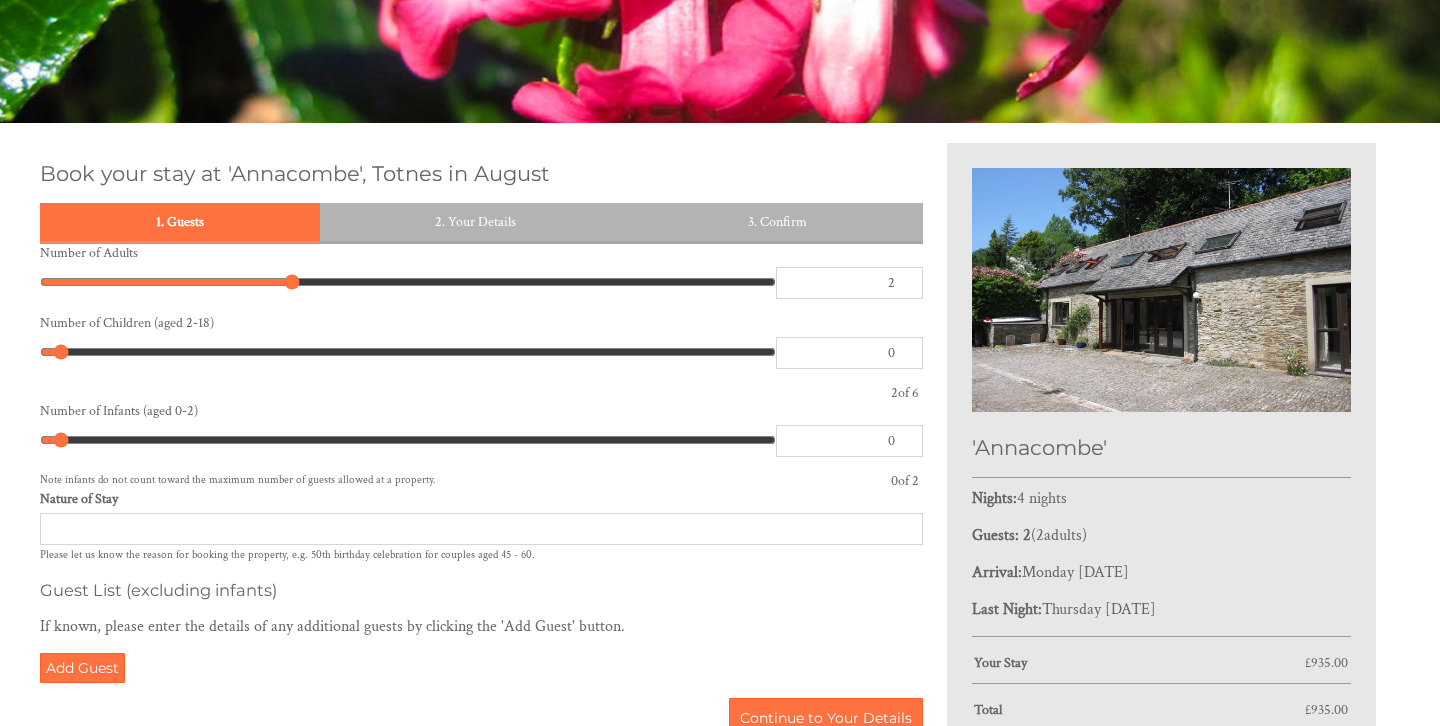 drag, startPoint x: 179, startPoint y: 283, endPoint x: 248, endPoint y: 289, distance: 69.260376 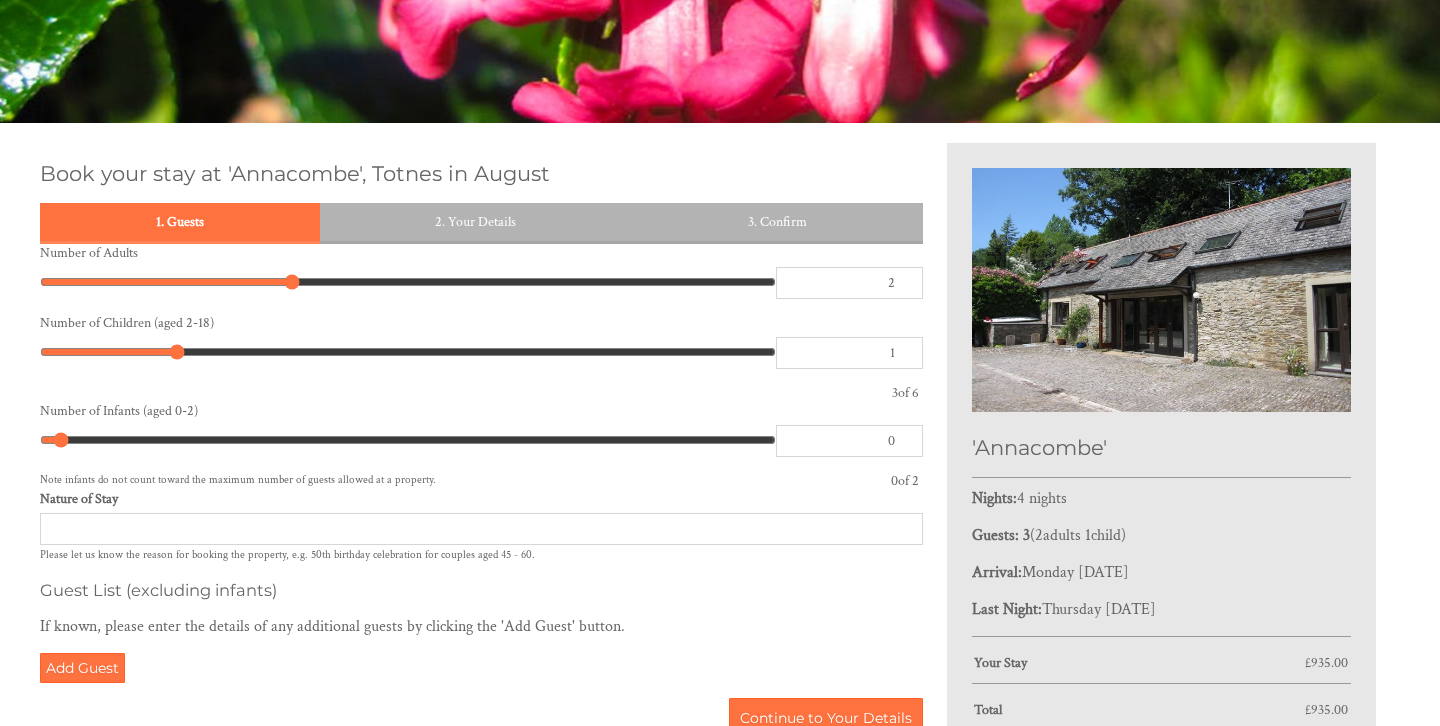 type on "2" 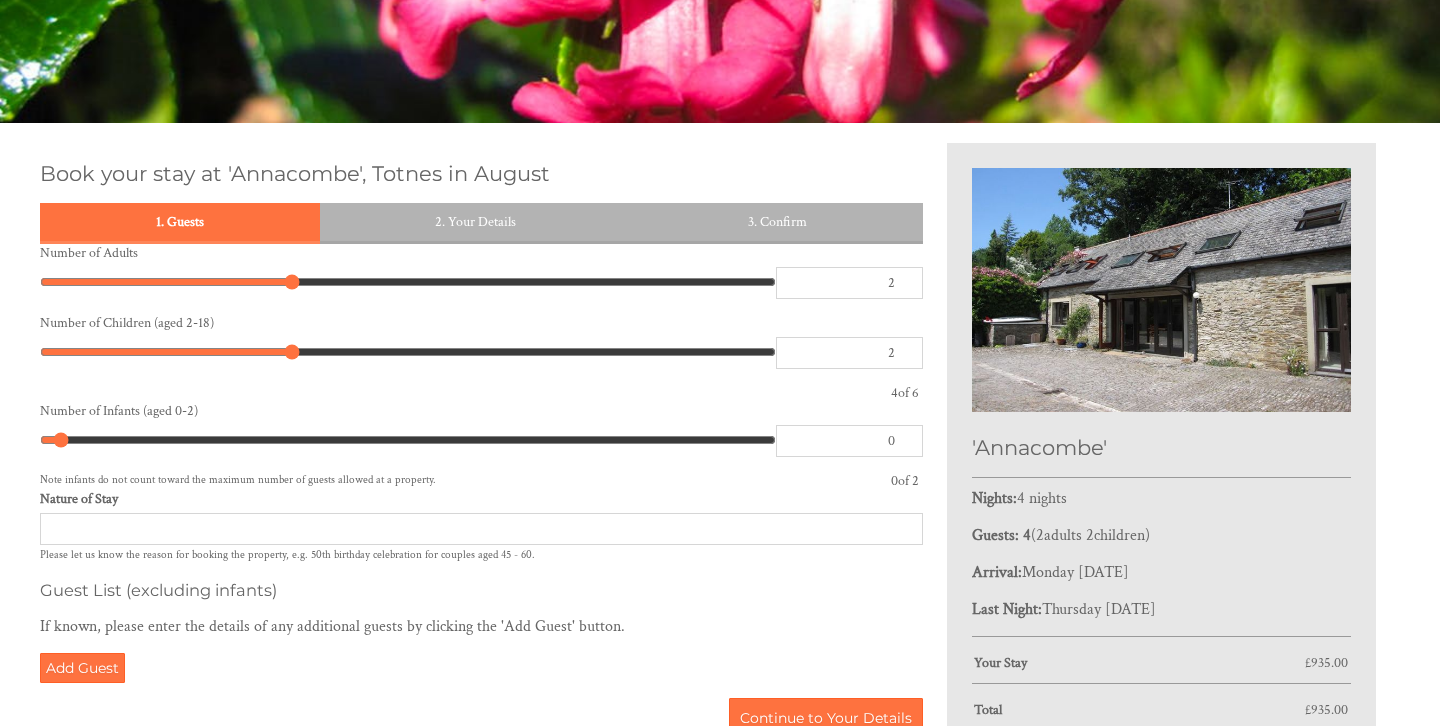 type on "3" 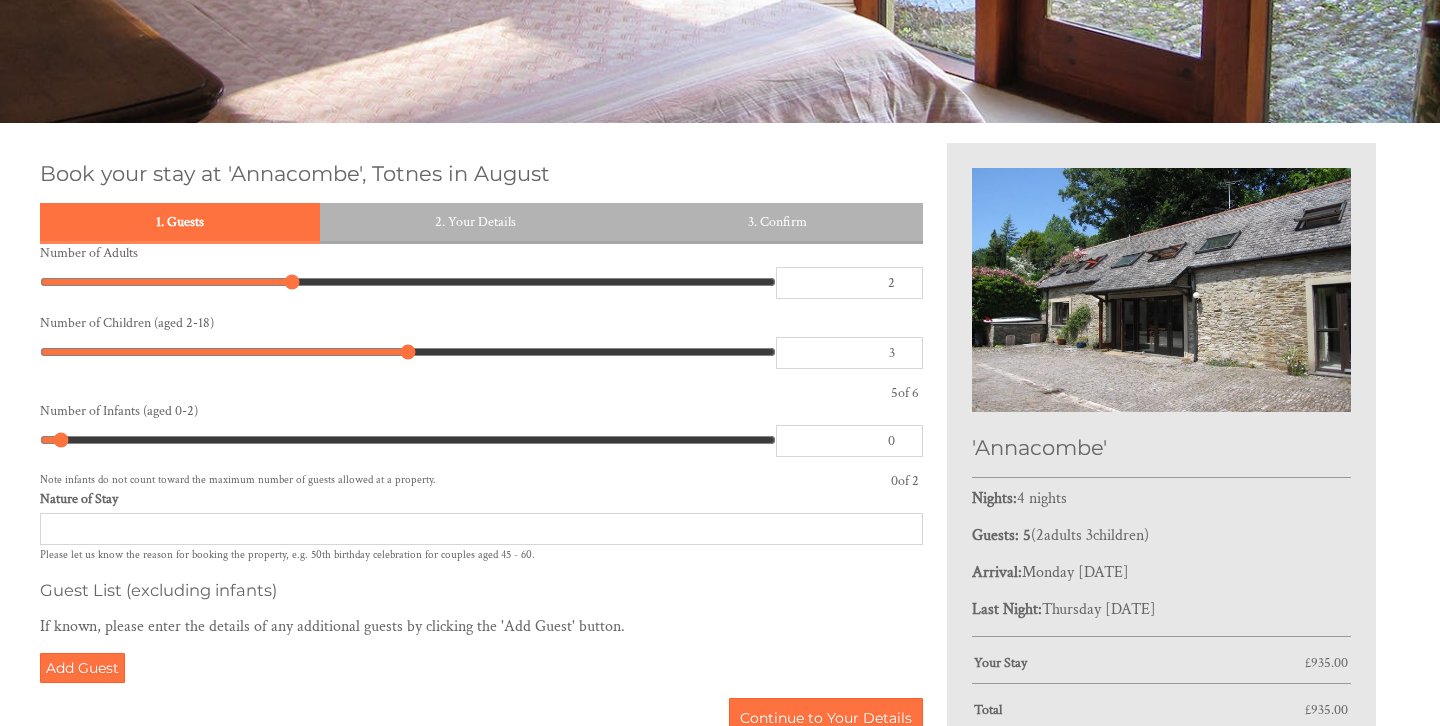 drag, startPoint x: 64, startPoint y: 356, endPoint x: 354, endPoint y: 370, distance: 290.33774 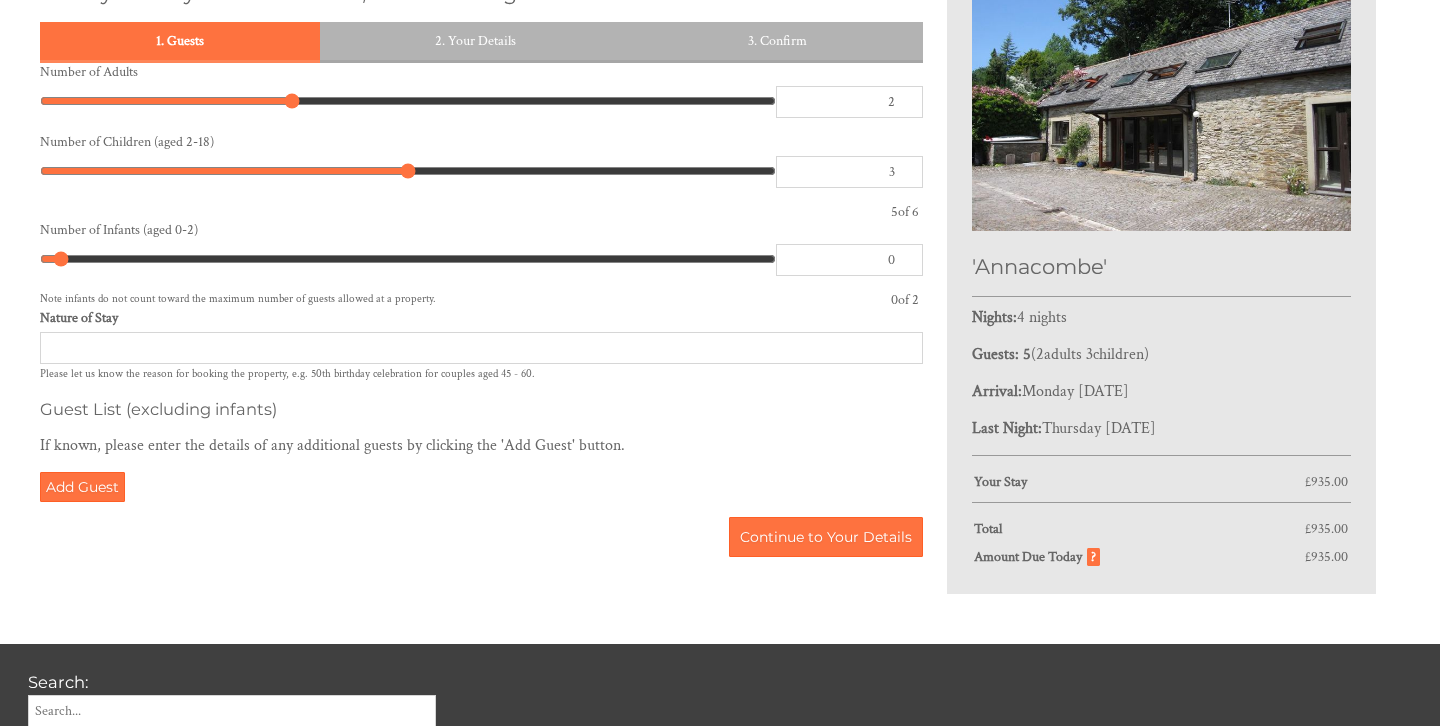scroll, scrollTop: 436, scrollLeft: 0, axis: vertical 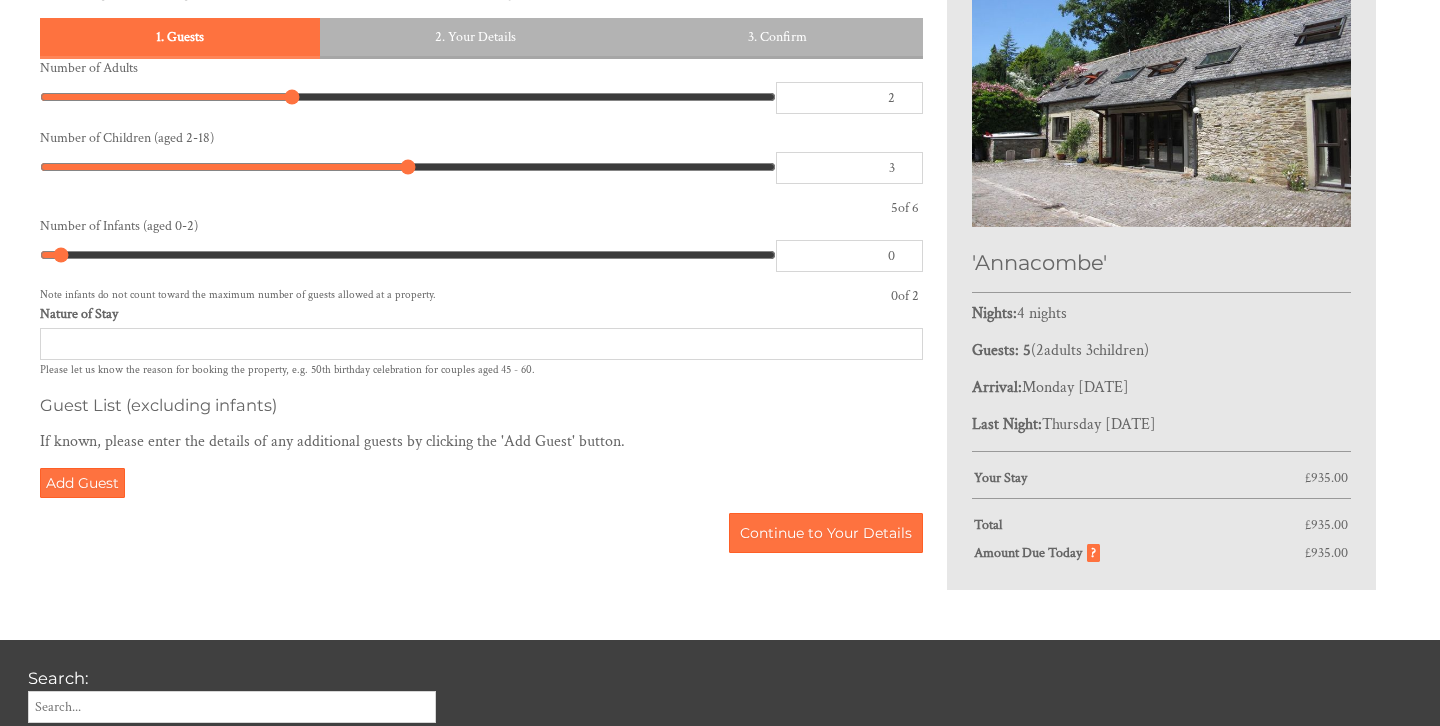 click on "Nature of Stay" at bounding box center [481, 344] 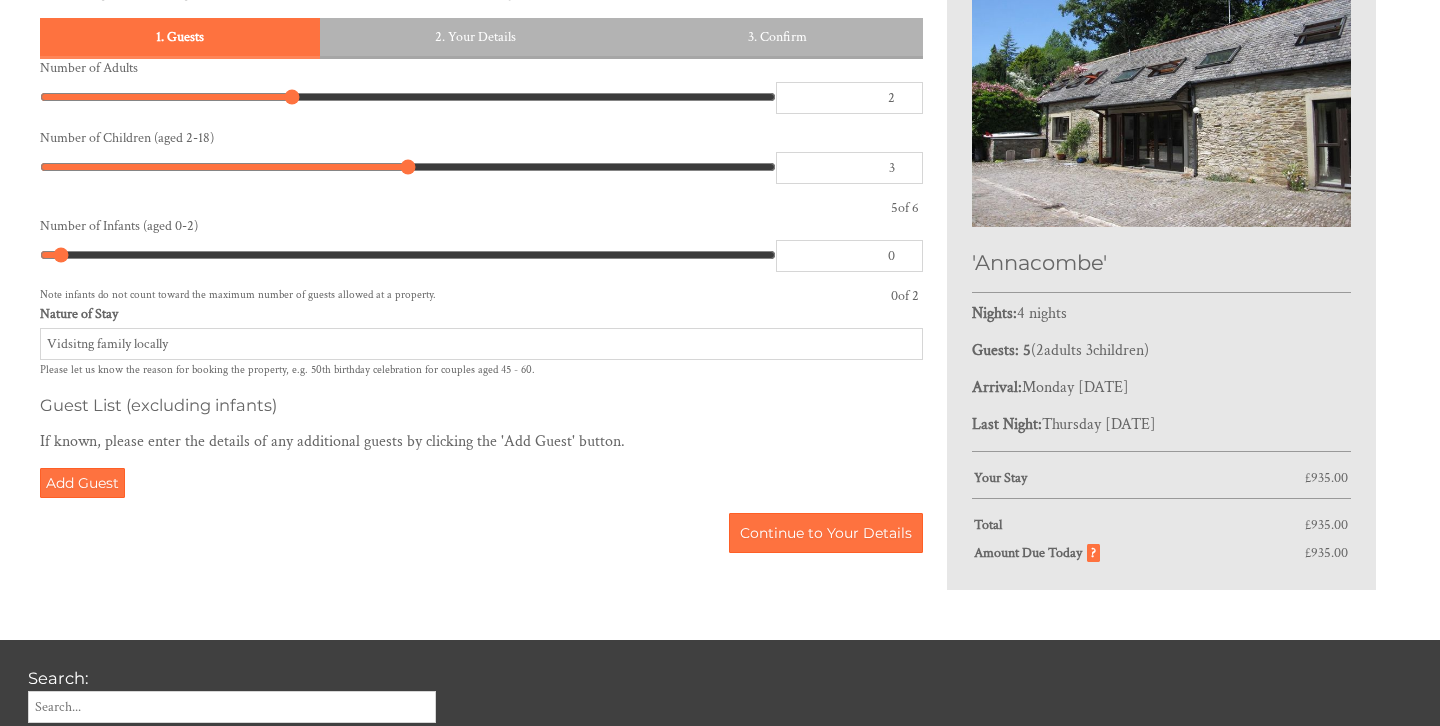 click on "Vidsitng family locally" at bounding box center (481, 344) 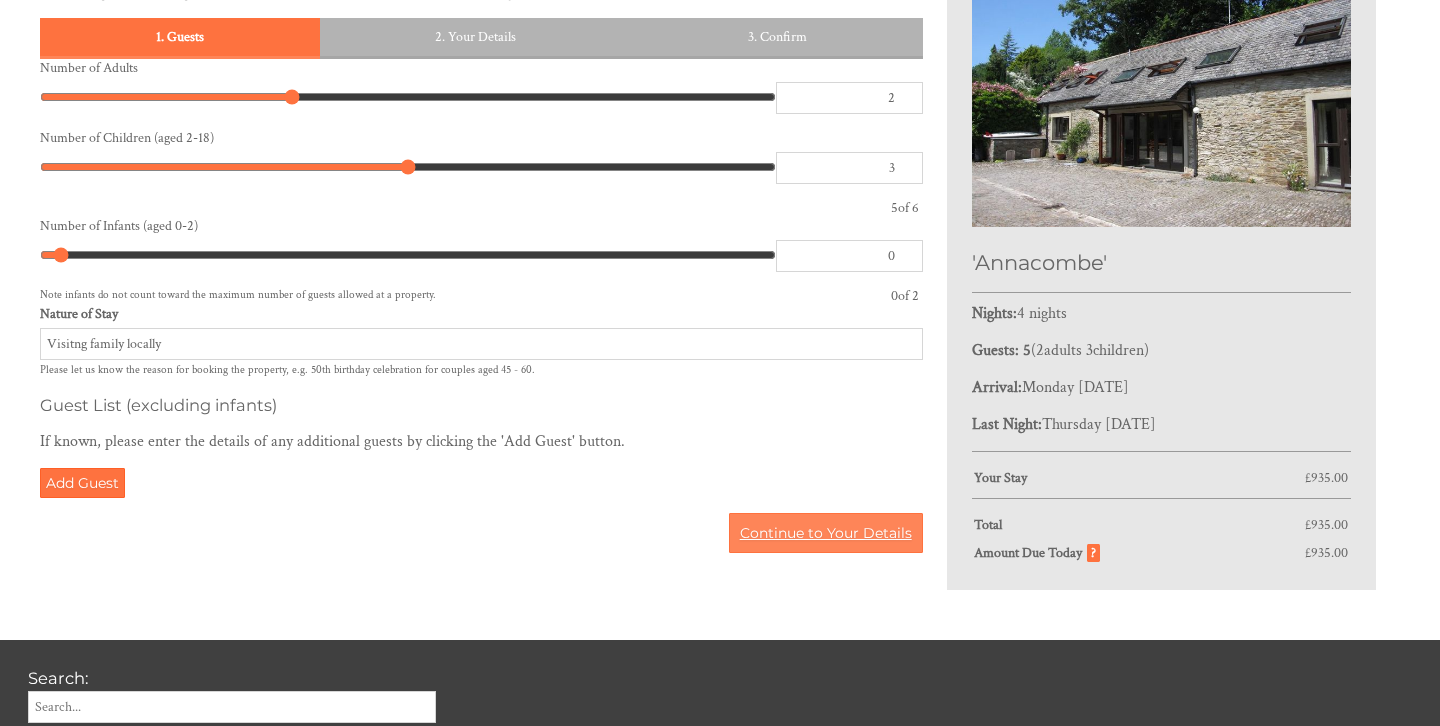 type on "Visitng family locally" 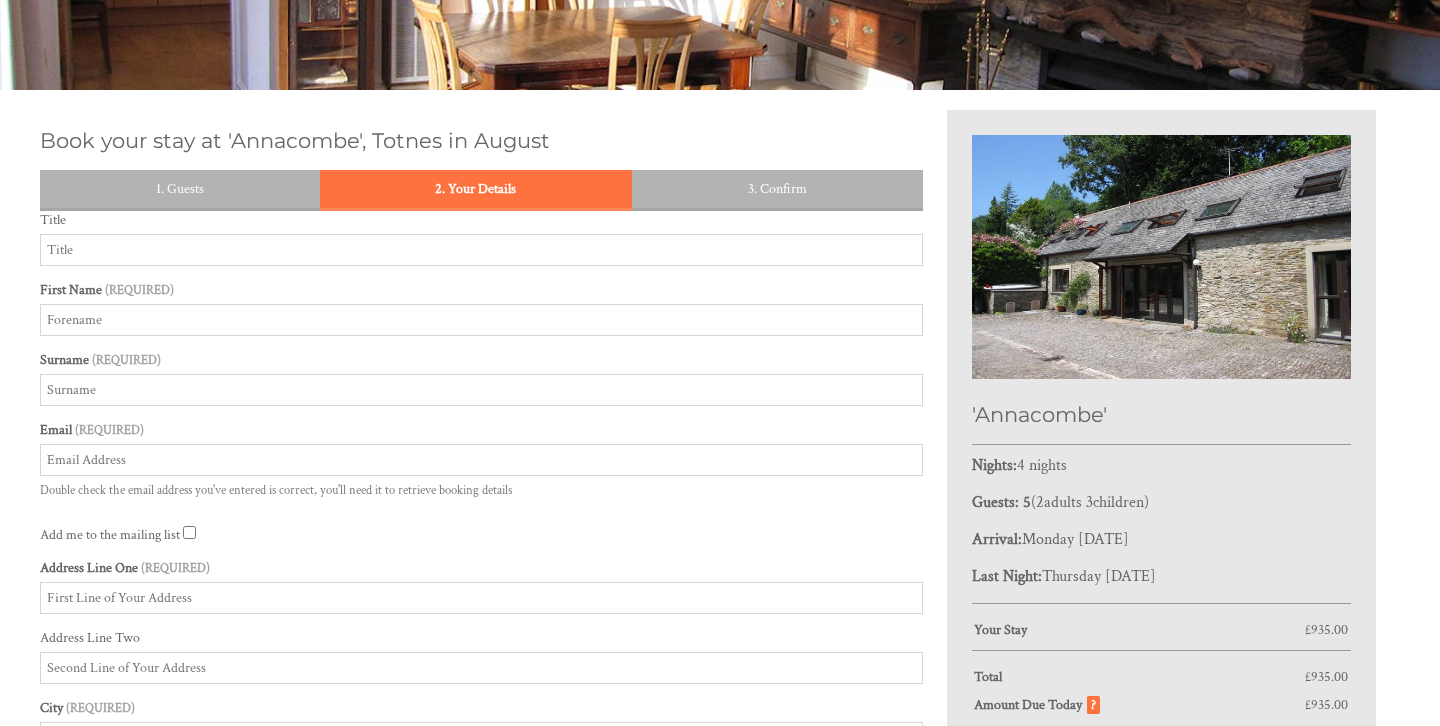 scroll, scrollTop: 279, scrollLeft: 0, axis: vertical 